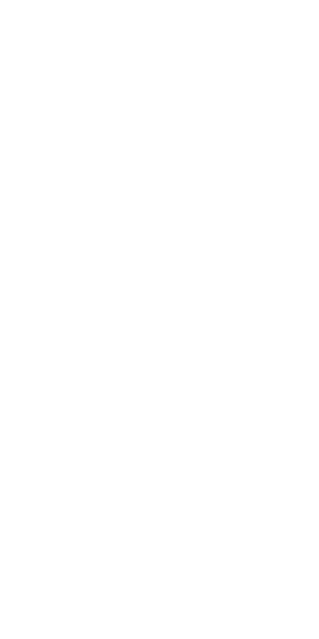 scroll, scrollTop: 0, scrollLeft: 0, axis: both 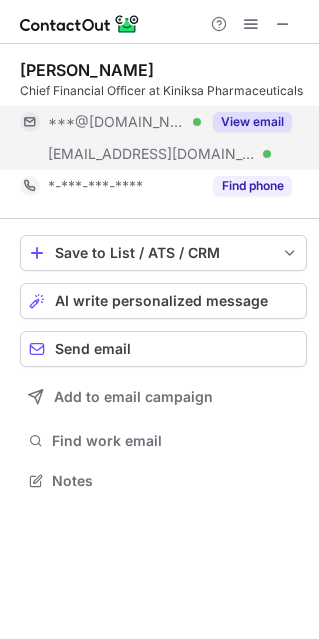 click on "View email" at bounding box center (252, 122) 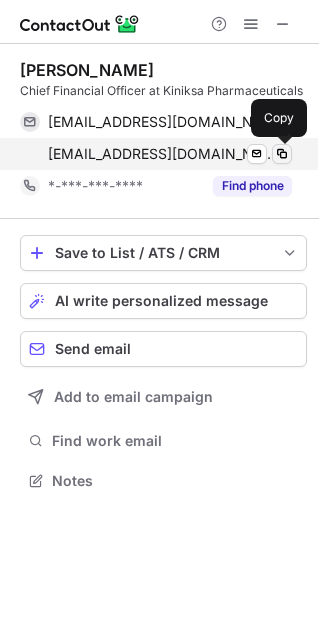 click at bounding box center (282, 154) 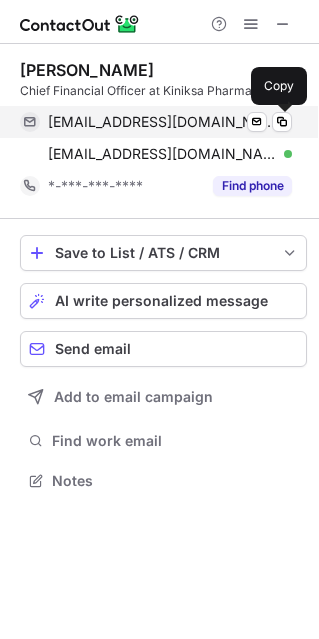 drag, startPoint x: 277, startPoint y: 118, endPoint x: 200, endPoint y: 115, distance: 77.05842 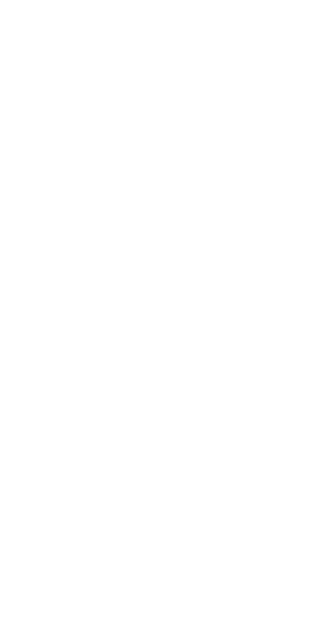 scroll, scrollTop: 0, scrollLeft: 0, axis: both 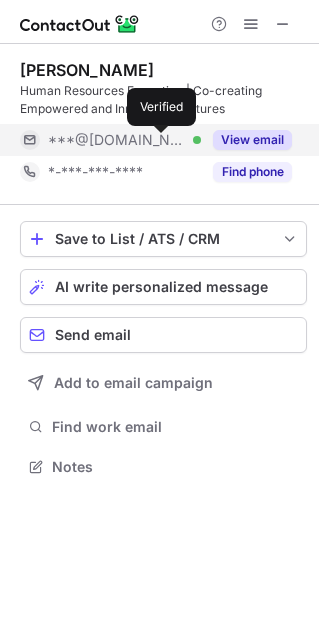 click at bounding box center [197, 140] 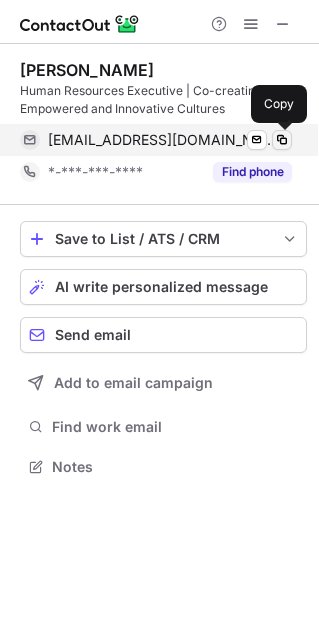 click at bounding box center (282, 140) 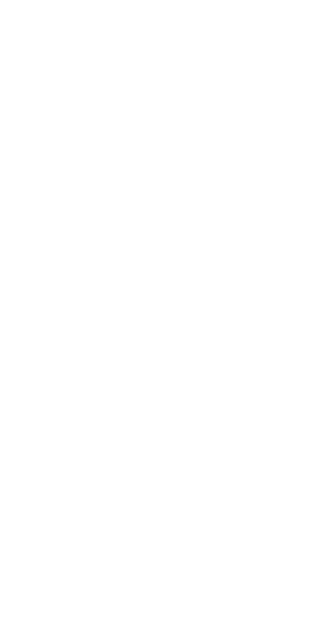 scroll, scrollTop: 0, scrollLeft: 0, axis: both 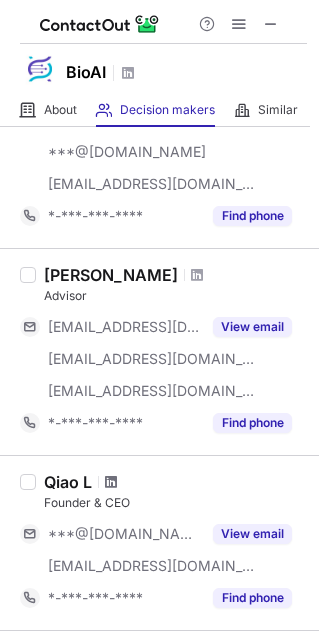 click at bounding box center (111, 482) 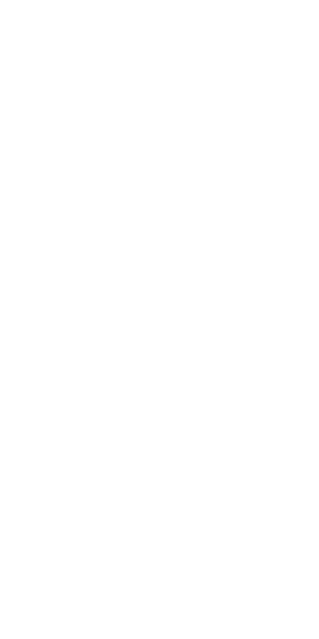 scroll, scrollTop: 0, scrollLeft: 0, axis: both 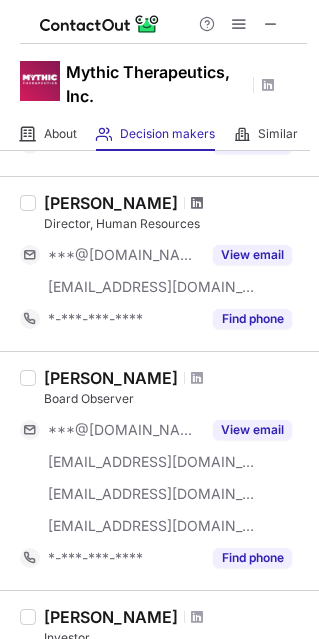 click at bounding box center [197, 203] 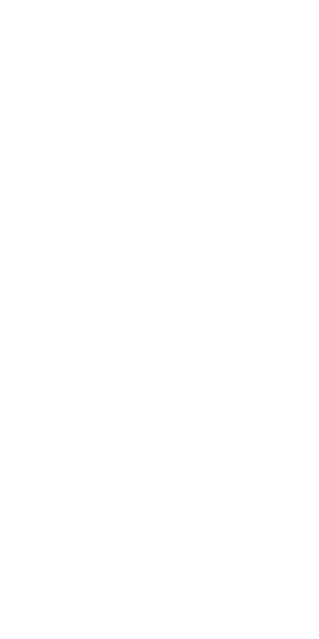 scroll, scrollTop: 0, scrollLeft: 0, axis: both 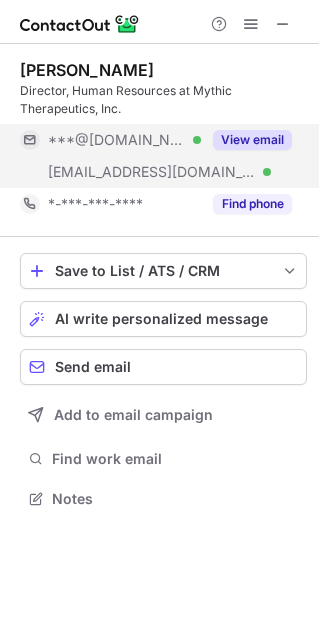 click on "***@gmail.com Verified ***@mythictx.com Verified View email" at bounding box center [163, 156] 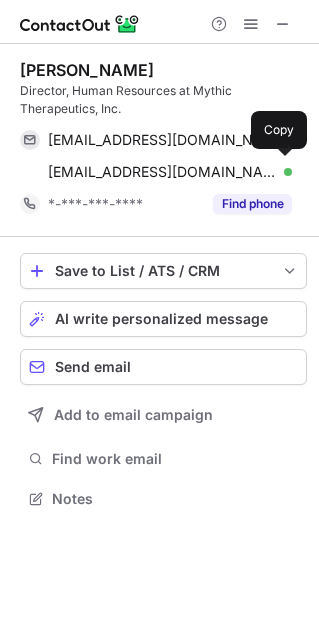 click on "sboschetto@mythictx.com Verified Send email Copy" at bounding box center [156, 172] 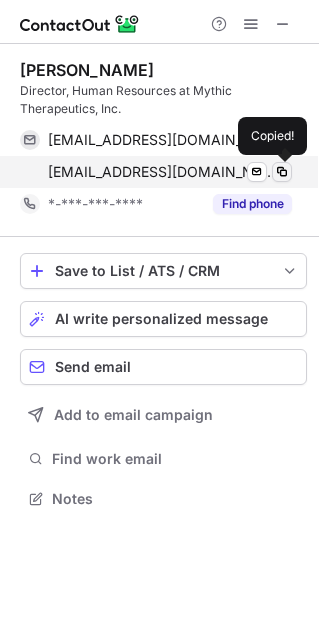 click at bounding box center [282, 172] 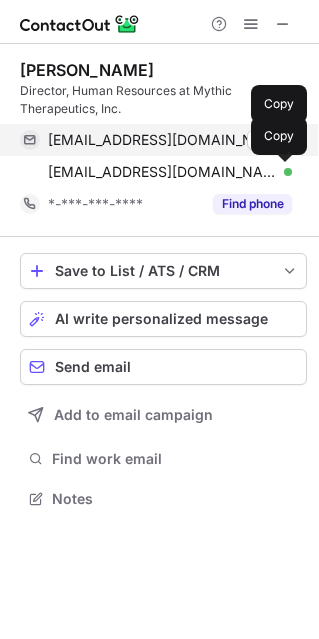 click at bounding box center (282, 140) 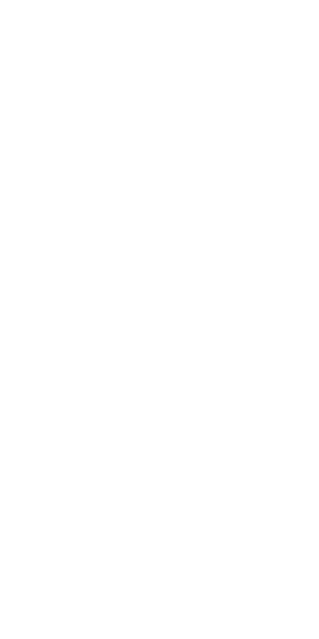 scroll, scrollTop: 0, scrollLeft: 0, axis: both 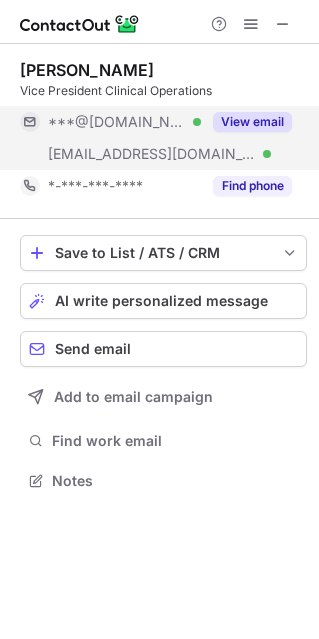 drag, startPoint x: 243, startPoint y: 135, endPoint x: 257, endPoint y: 148, distance: 19.104973 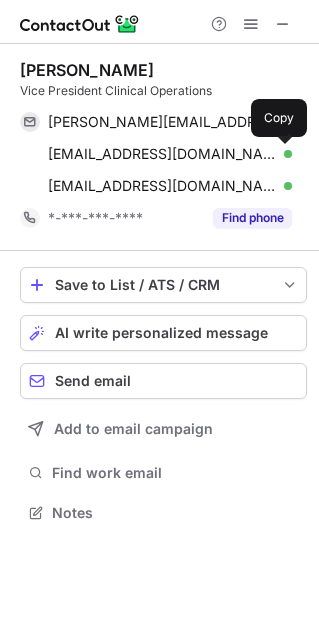 scroll, scrollTop: 10, scrollLeft: 9, axis: both 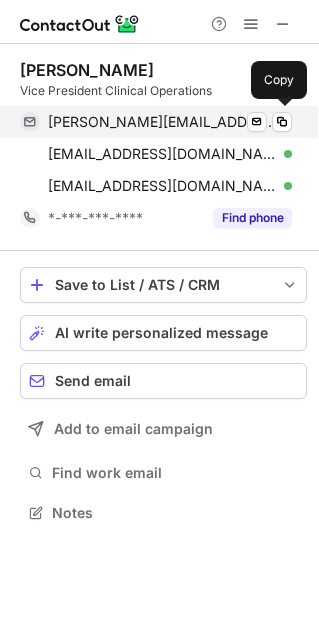 click on "helen.chalk@yahoo.com Verified Send email Copy" at bounding box center (156, 122) 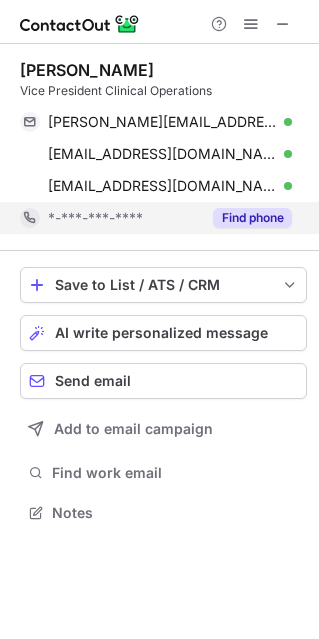 click on "Find phone" at bounding box center [252, 218] 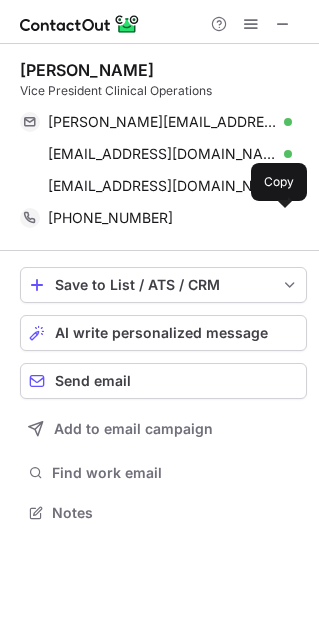 click at bounding box center (282, 218) 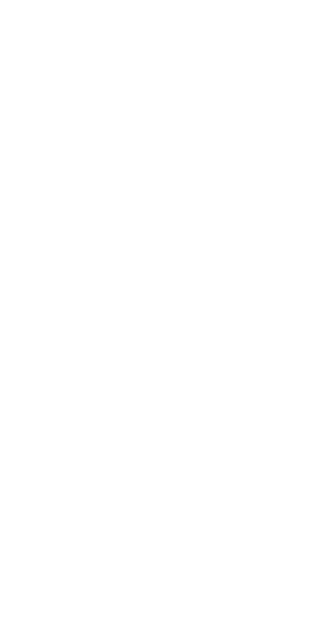 scroll, scrollTop: 0, scrollLeft: 0, axis: both 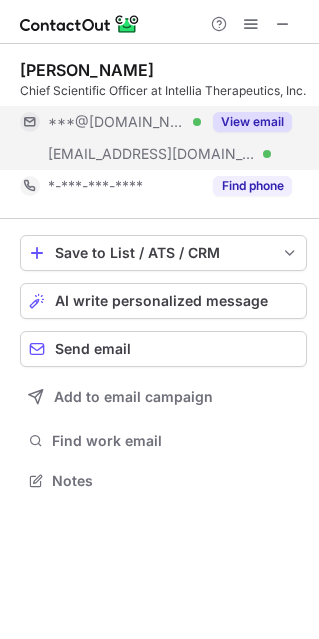 click on "View email" at bounding box center [252, 122] 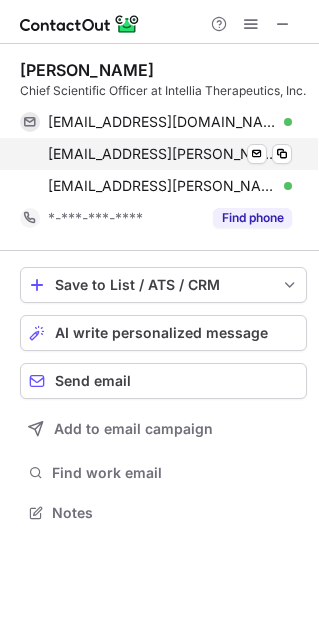scroll, scrollTop: 10, scrollLeft: 9, axis: both 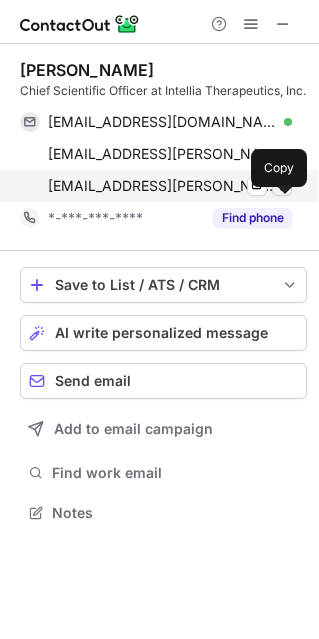 click at bounding box center [282, 186] 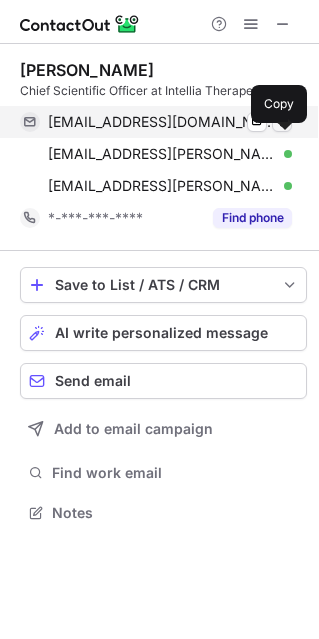 click at bounding box center (282, 122) 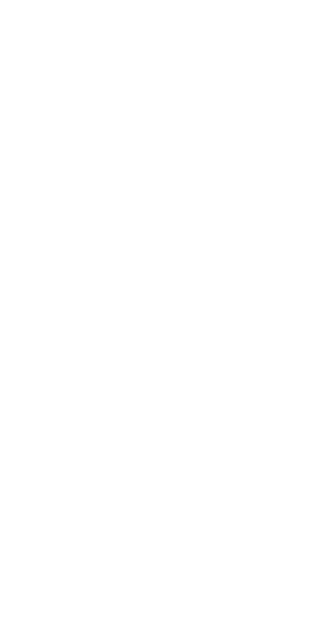scroll, scrollTop: 0, scrollLeft: 0, axis: both 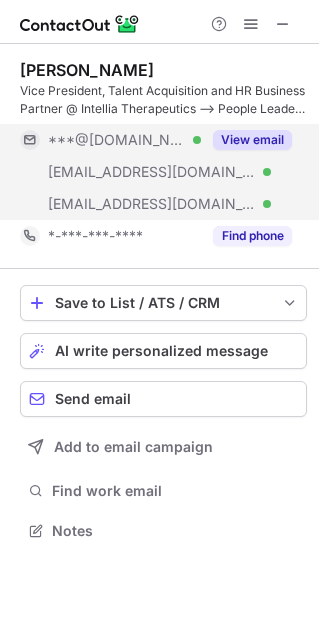 click on "View email" at bounding box center (252, 140) 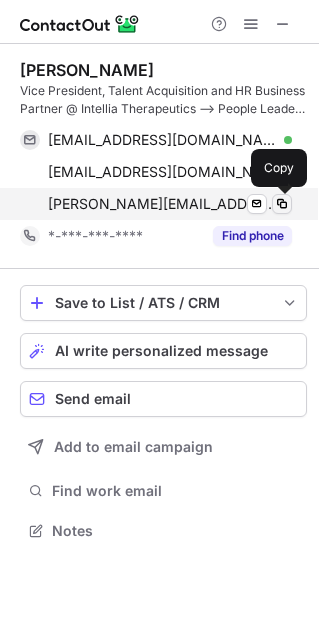 click at bounding box center (282, 204) 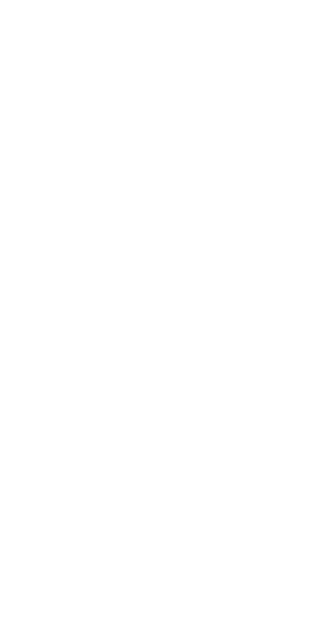 scroll, scrollTop: 0, scrollLeft: 0, axis: both 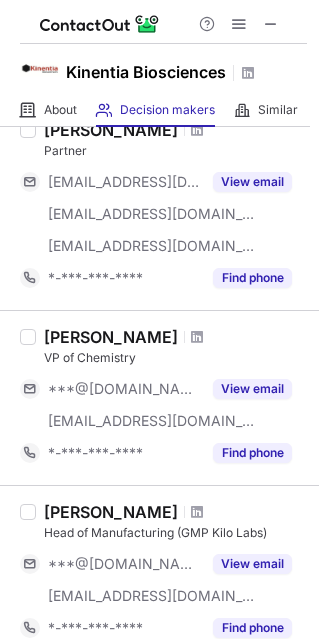 click on "VP of Chemistry" at bounding box center [175, 358] 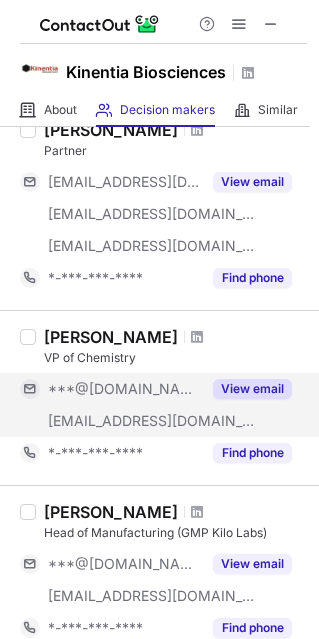 click on "View email" at bounding box center (252, 389) 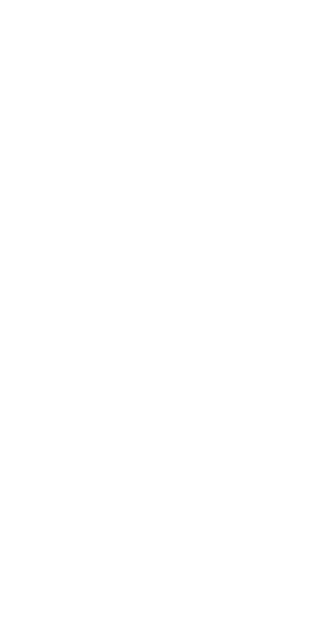 scroll, scrollTop: 0, scrollLeft: 0, axis: both 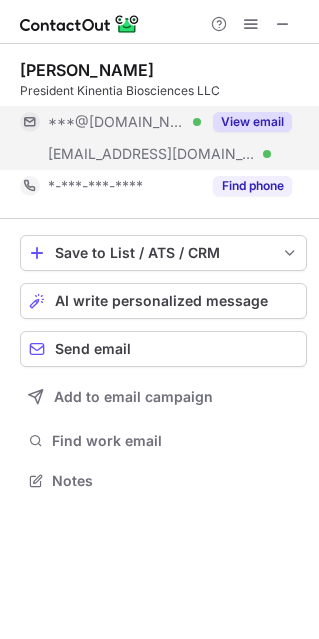drag, startPoint x: 234, startPoint y: 114, endPoint x: 251, endPoint y: 130, distance: 23.345236 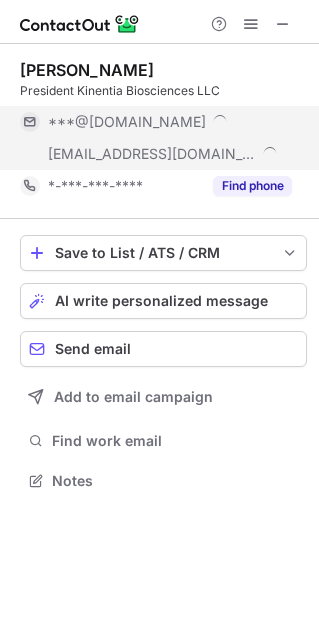 scroll, scrollTop: 10, scrollLeft: 9, axis: both 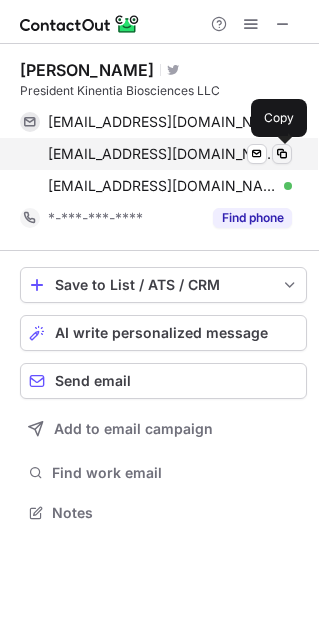 click at bounding box center [282, 154] 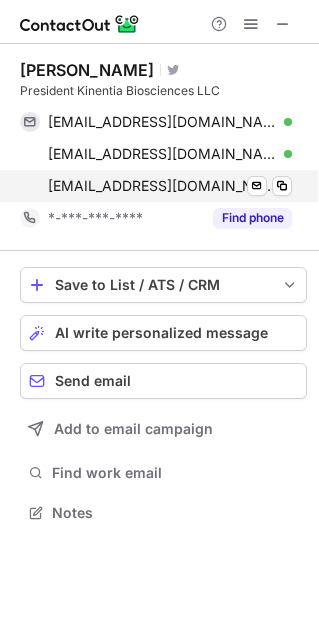 click on "davidf@kinentia.com Verified Send email Copy" at bounding box center (156, 186) 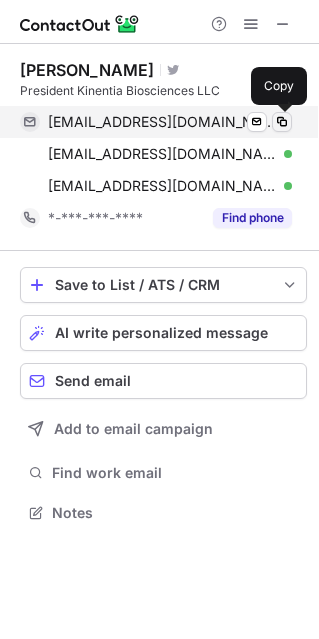 click at bounding box center [282, 122] 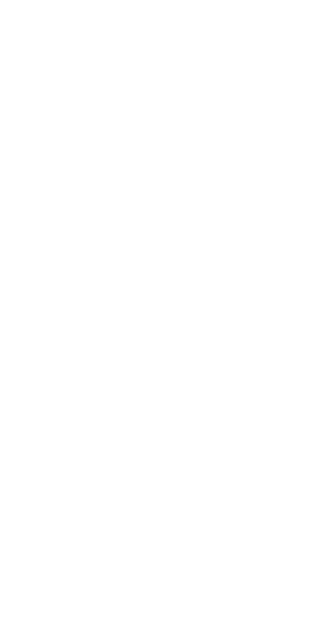 scroll, scrollTop: 0, scrollLeft: 0, axis: both 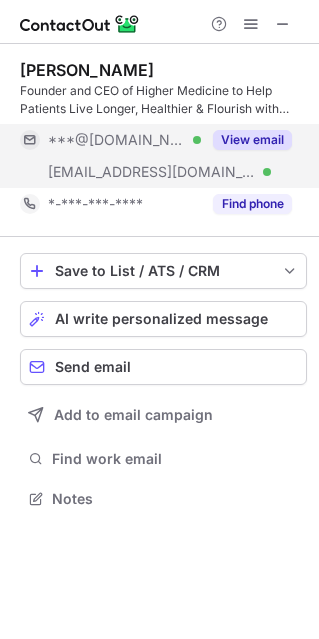 click on "***@[DOMAIN_NAME] Verified" at bounding box center [110, 140] 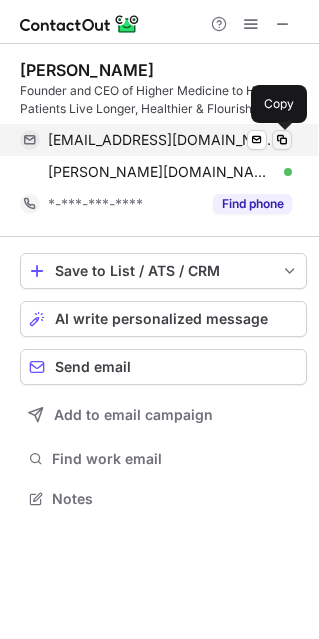 click at bounding box center (282, 140) 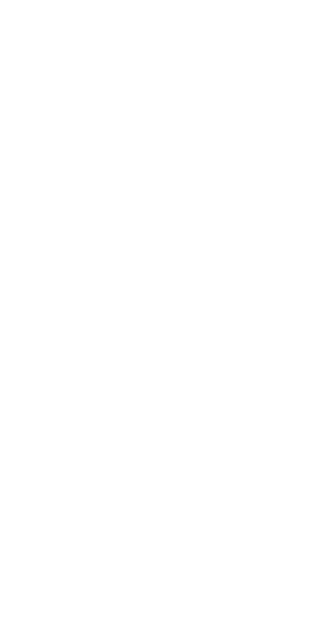 scroll, scrollTop: 0, scrollLeft: 0, axis: both 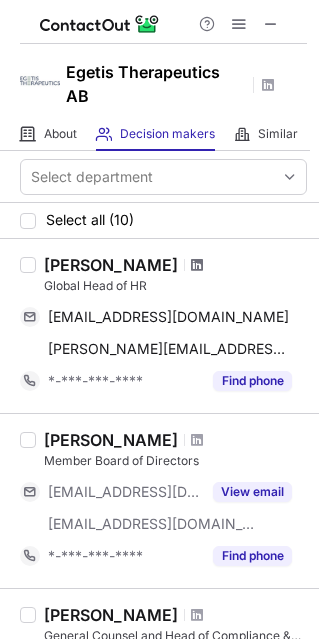 click at bounding box center [197, 265] 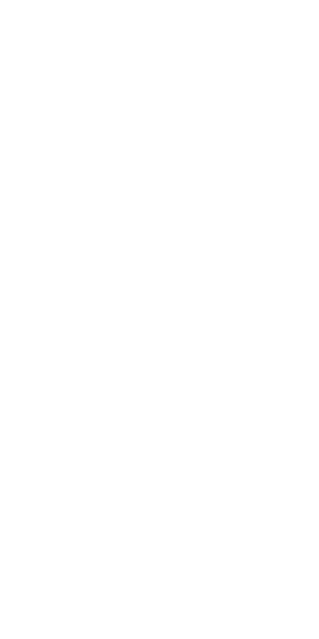 scroll, scrollTop: 0, scrollLeft: 0, axis: both 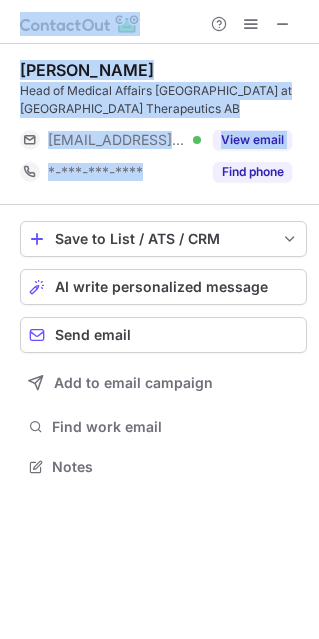 drag, startPoint x: 157, startPoint y: 158, endPoint x: -92, endPoint y: 104, distance: 254.78815 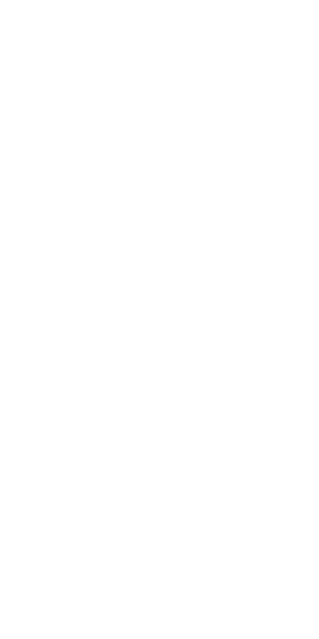scroll, scrollTop: 0, scrollLeft: 0, axis: both 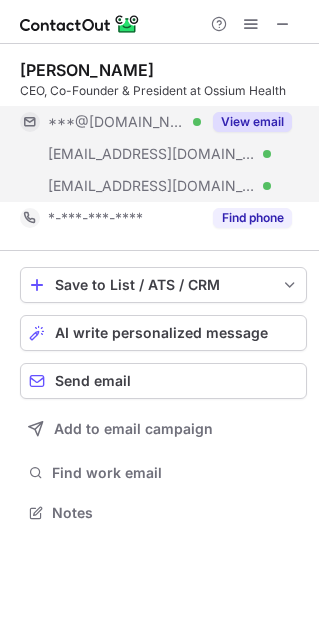 click on "View email" at bounding box center (246, 122) 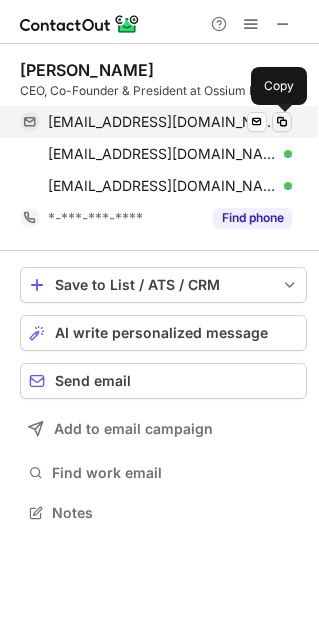 click at bounding box center (282, 122) 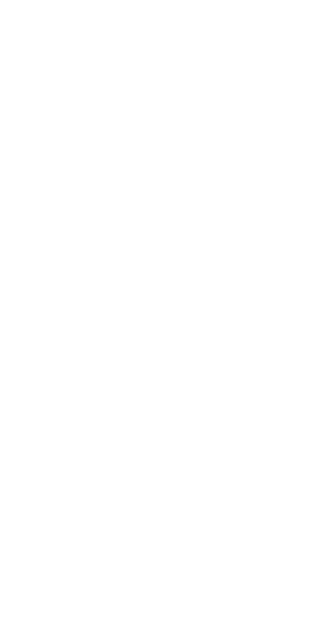 scroll, scrollTop: 0, scrollLeft: 0, axis: both 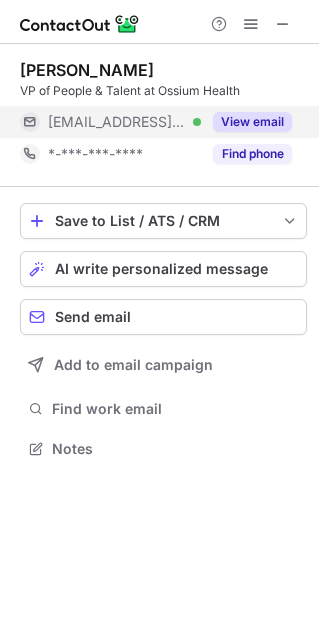 click on "View email" at bounding box center (252, 122) 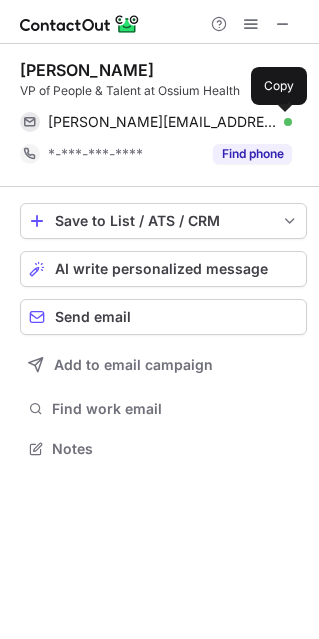 click at bounding box center [282, 122] 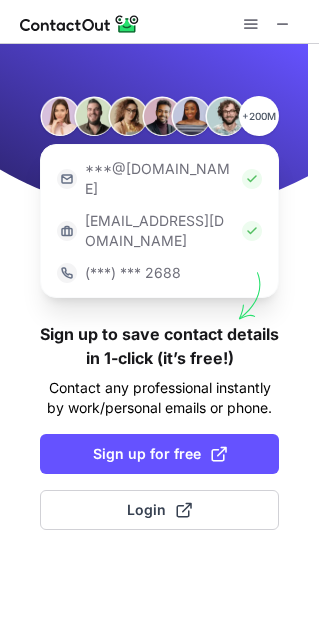 scroll, scrollTop: 0, scrollLeft: 0, axis: both 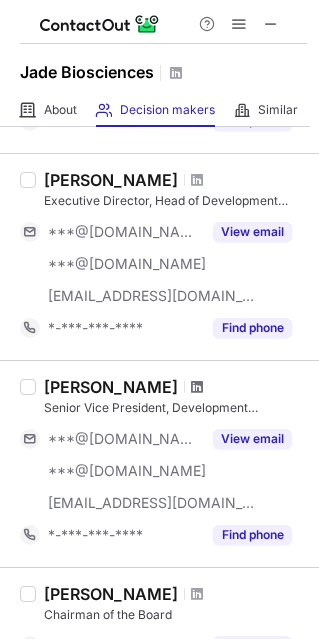 click at bounding box center [197, 387] 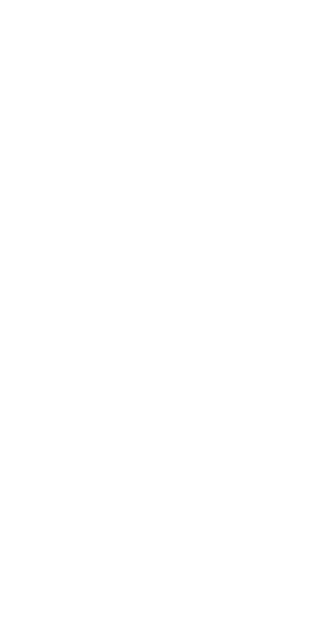 scroll, scrollTop: 0, scrollLeft: 0, axis: both 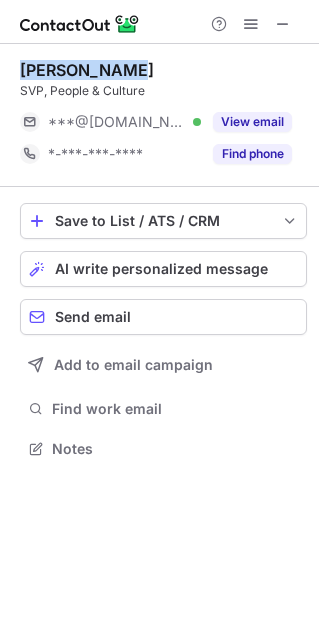 drag, startPoint x: 135, startPoint y: 73, endPoint x: 14, endPoint y: 64, distance: 121.33425 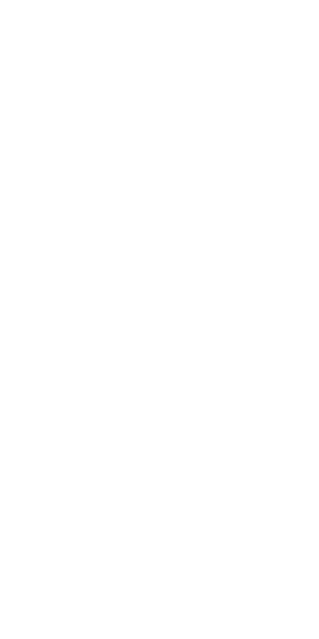 scroll, scrollTop: 0, scrollLeft: 0, axis: both 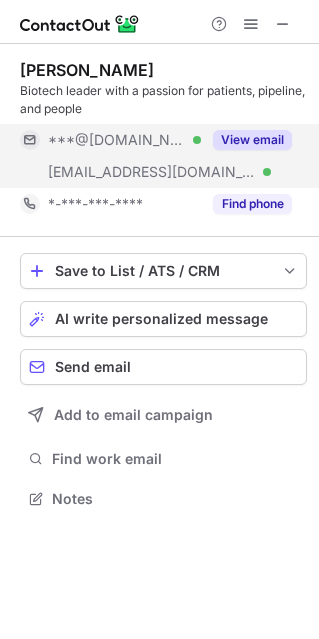 click on "View email" at bounding box center [252, 140] 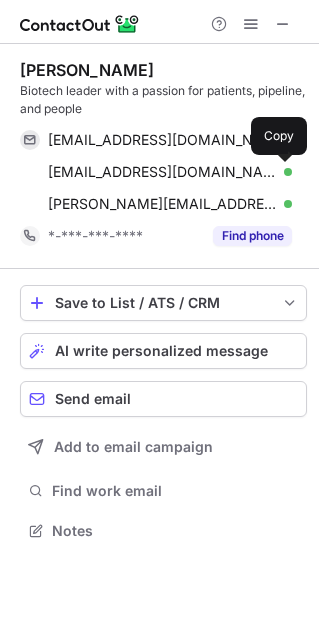scroll, scrollTop: 10, scrollLeft: 9, axis: both 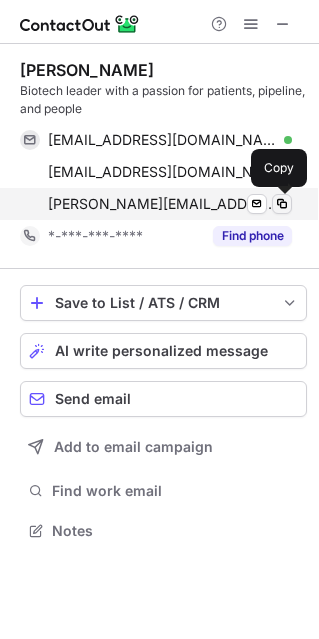 click at bounding box center (282, 204) 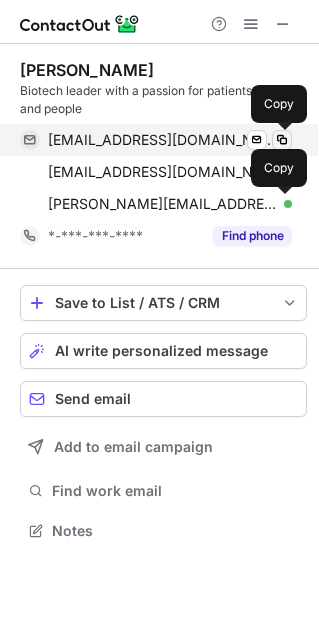 click at bounding box center (282, 140) 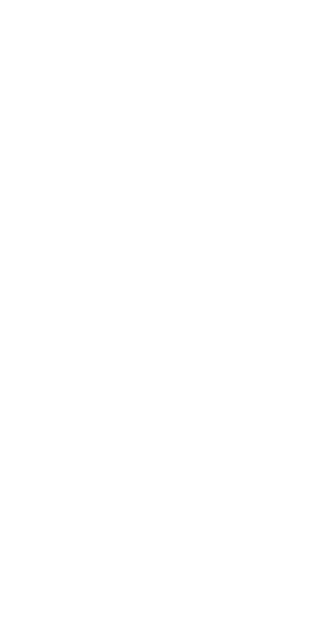 scroll, scrollTop: 0, scrollLeft: 0, axis: both 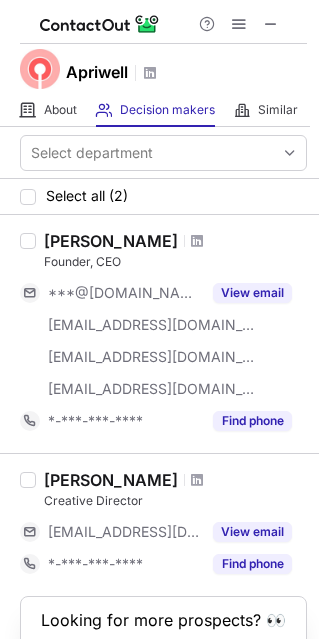 click at bounding box center (197, 241) 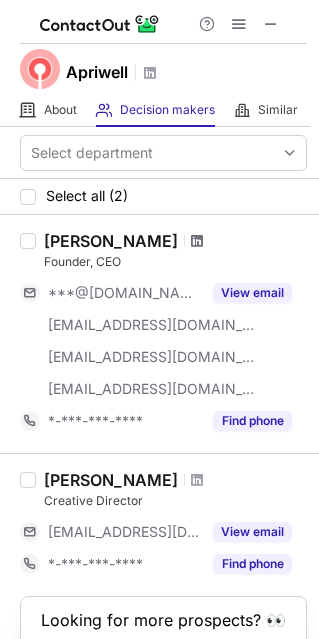 click at bounding box center [197, 241] 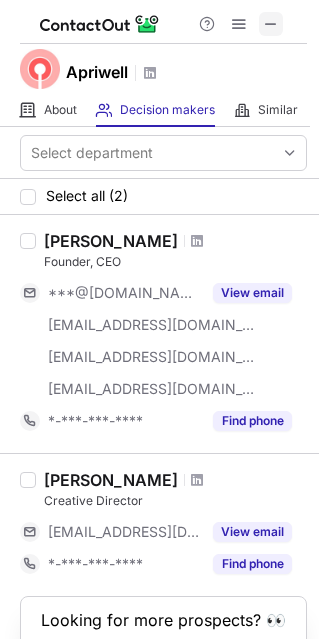 click at bounding box center (271, 24) 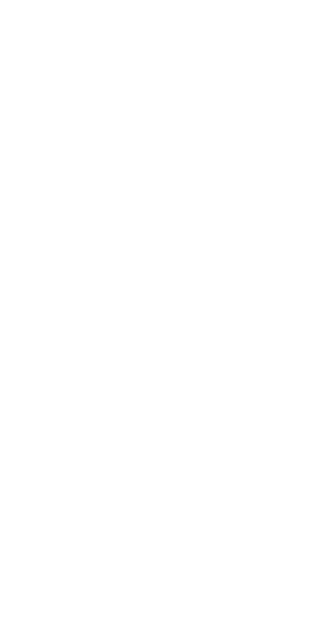 scroll, scrollTop: 0, scrollLeft: 0, axis: both 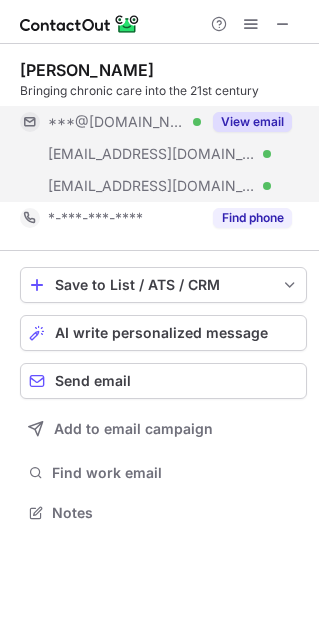 click on "View email" at bounding box center [252, 122] 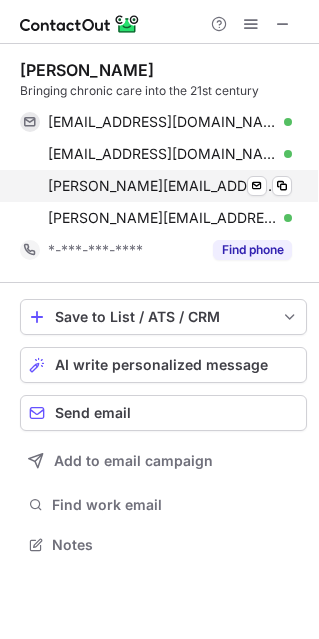 scroll, scrollTop: 10, scrollLeft: 9, axis: both 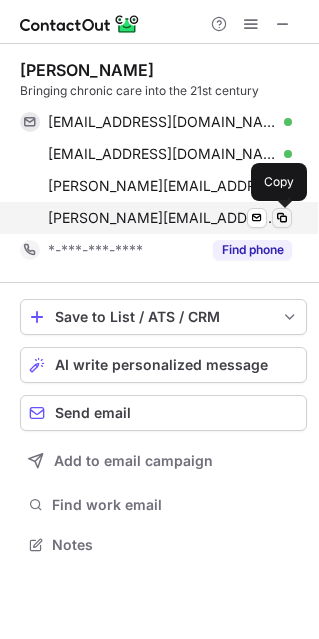 click at bounding box center (282, 218) 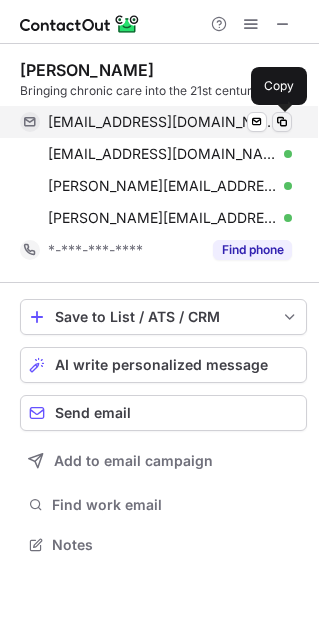 click at bounding box center [282, 122] 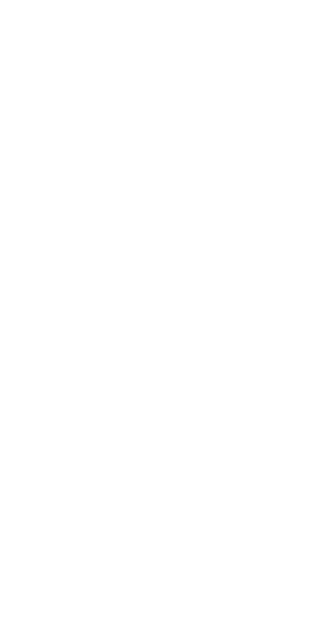 scroll, scrollTop: 0, scrollLeft: 0, axis: both 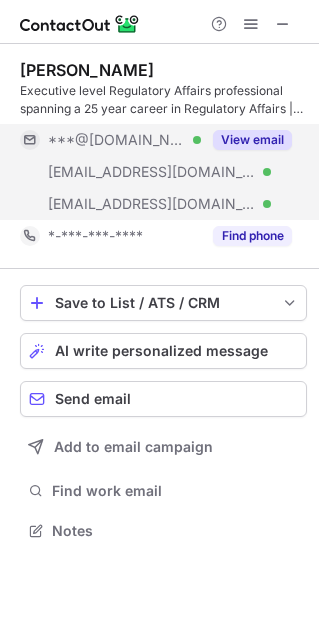 click on "View email" at bounding box center [252, 140] 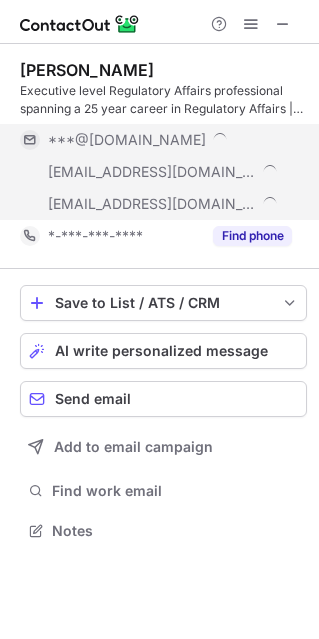 scroll, scrollTop: 10, scrollLeft: 9, axis: both 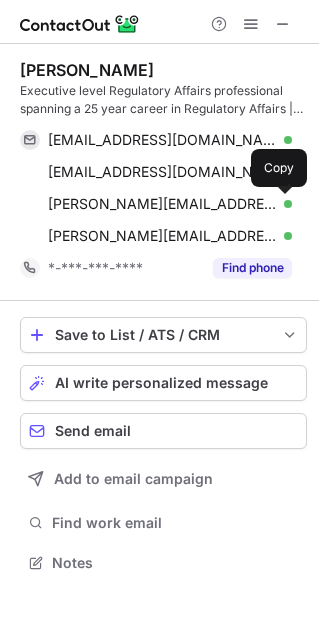 click at bounding box center (282, 204) 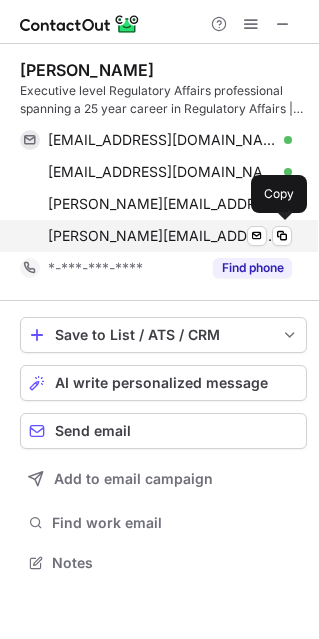 click on "melissa.henry@transpirebio.com Verified Send email Copy" at bounding box center (156, 236) 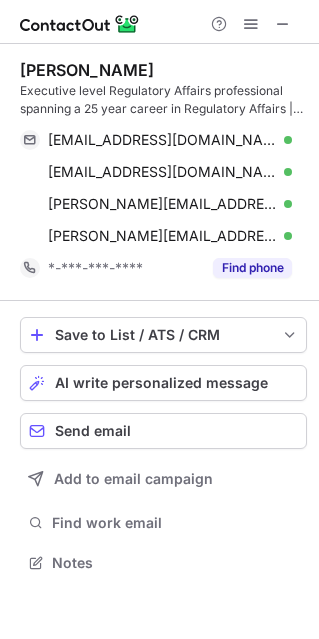 click on "missycay@hotmail.com Verified Send email Copy misancel@sbcglobal.net Verified Send email Copy melissa.henry@provepharm.com Verified Send email Copy melissa.henry@transpirebio.com Verified Send email Copy" at bounding box center (163, 188) 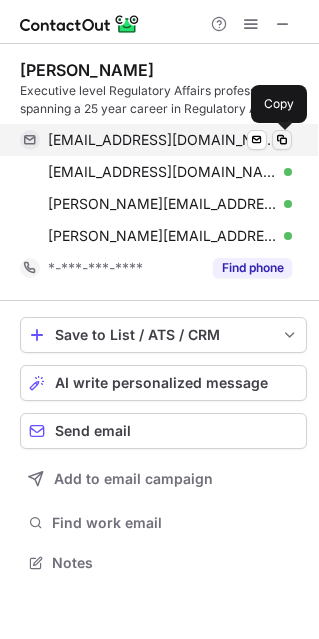 click at bounding box center (282, 140) 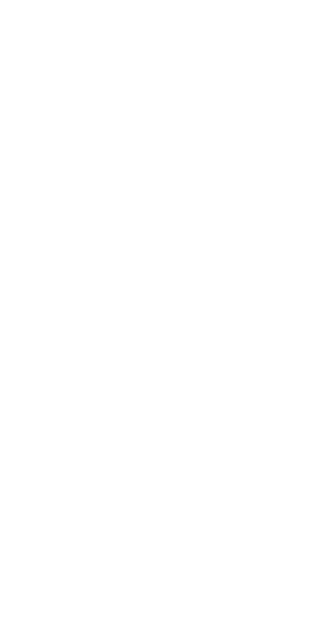 scroll, scrollTop: 0, scrollLeft: 0, axis: both 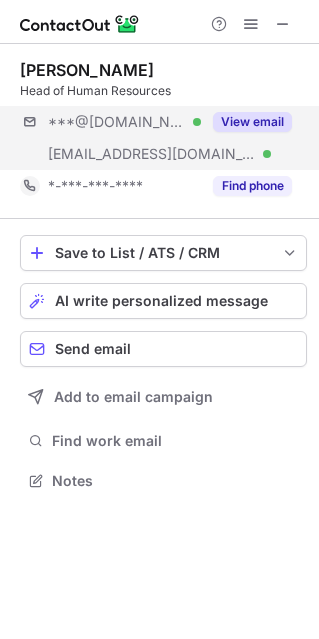 click on "***@[DOMAIN_NAME] Verified [EMAIL_ADDRESS][DOMAIN_NAME] Verified View email" at bounding box center (163, 138) 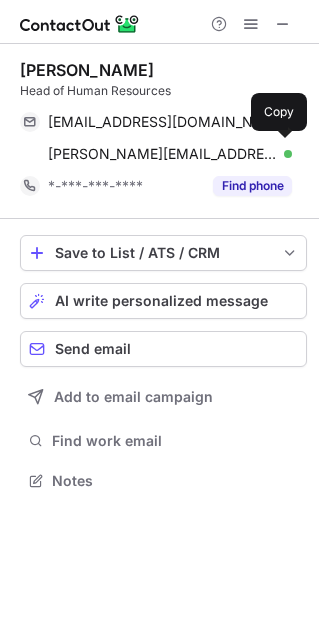 click on "[PERSON_NAME][EMAIL_ADDRESS][PERSON_NAME][DOMAIN_NAME] Verified Send email Copy" at bounding box center [156, 154] 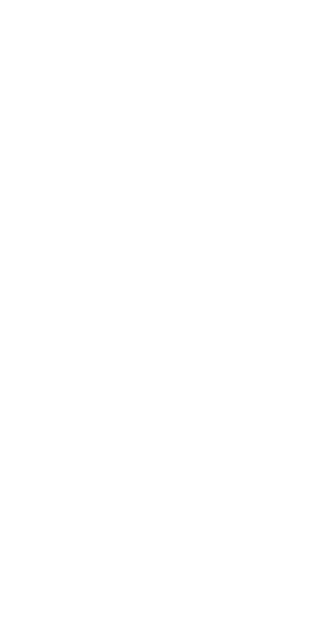 scroll, scrollTop: 0, scrollLeft: 0, axis: both 